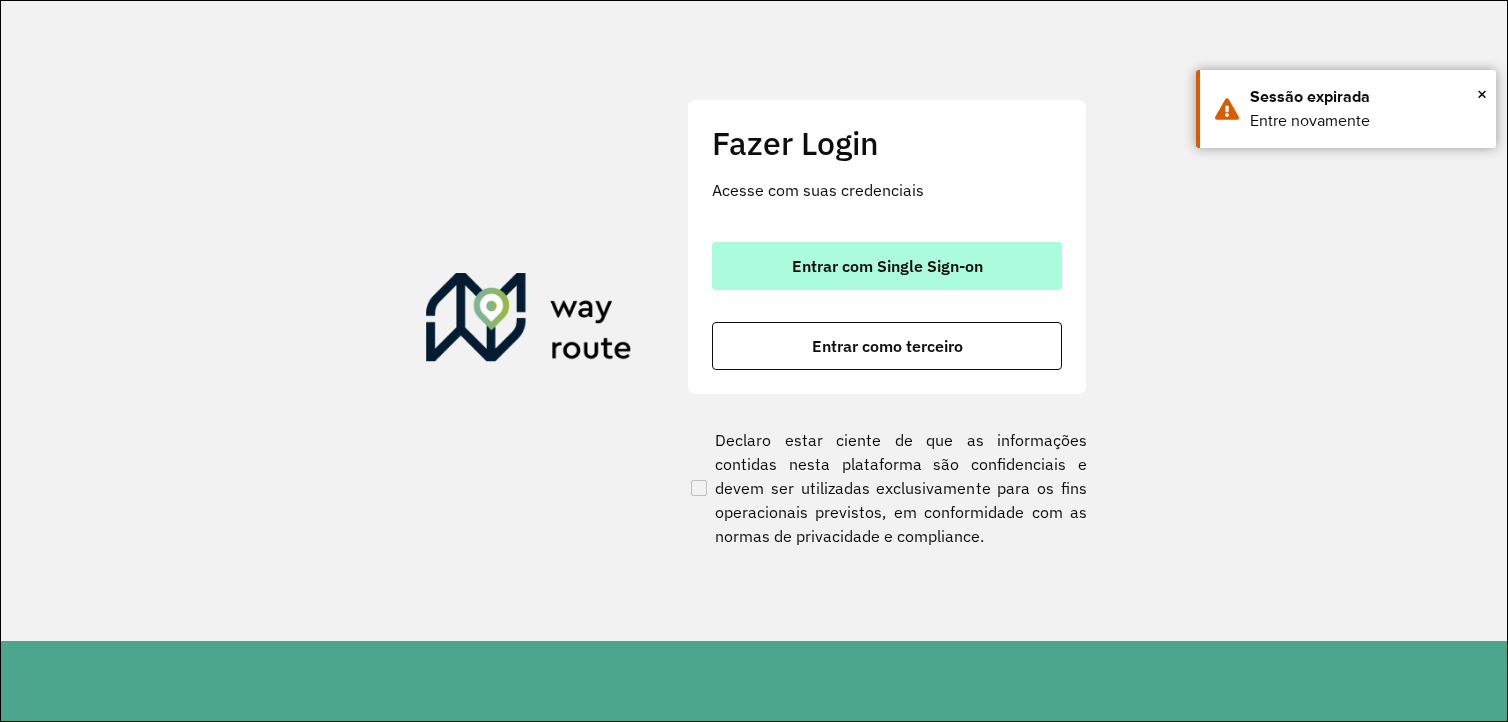 scroll, scrollTop: 0, scrollLeft: 0, axis: both 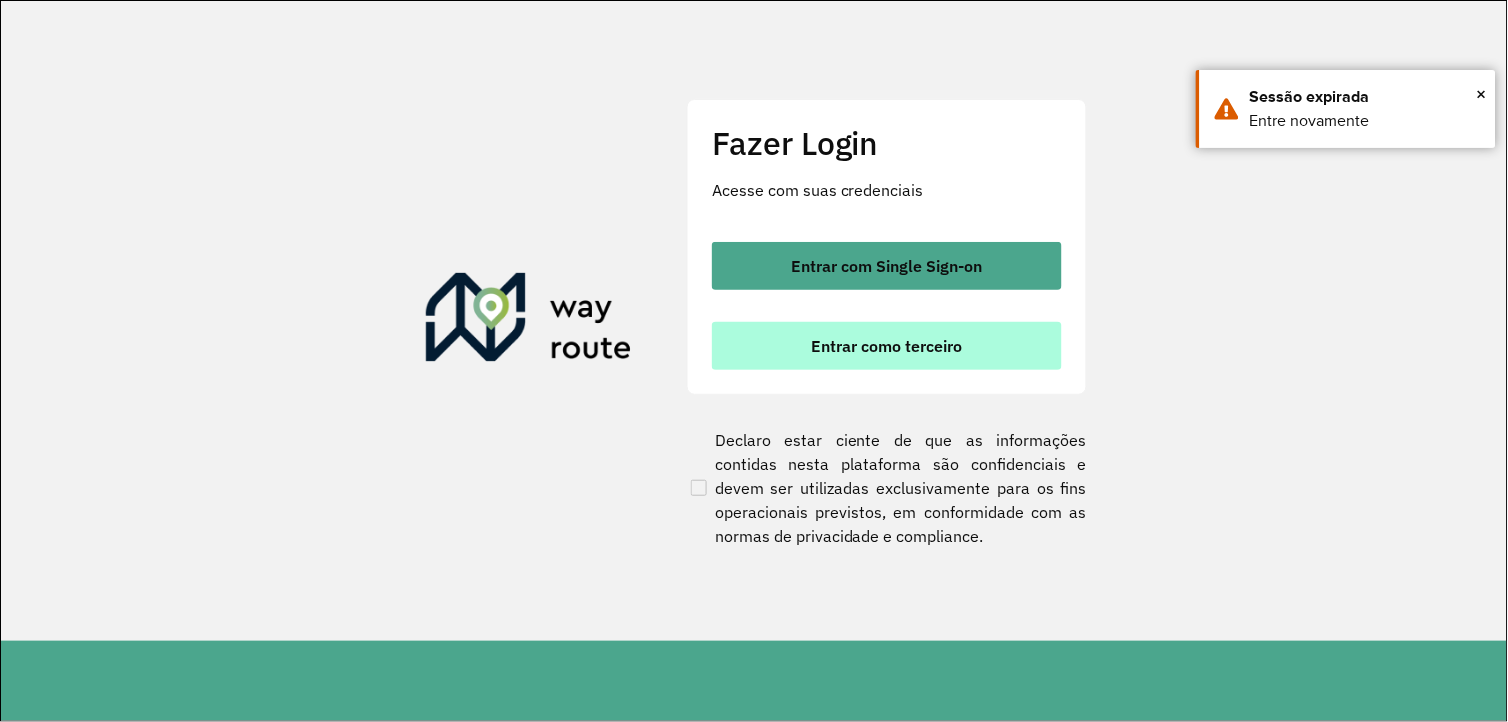 click on "Entrar como terceiro" at bounding box center [887, 346] 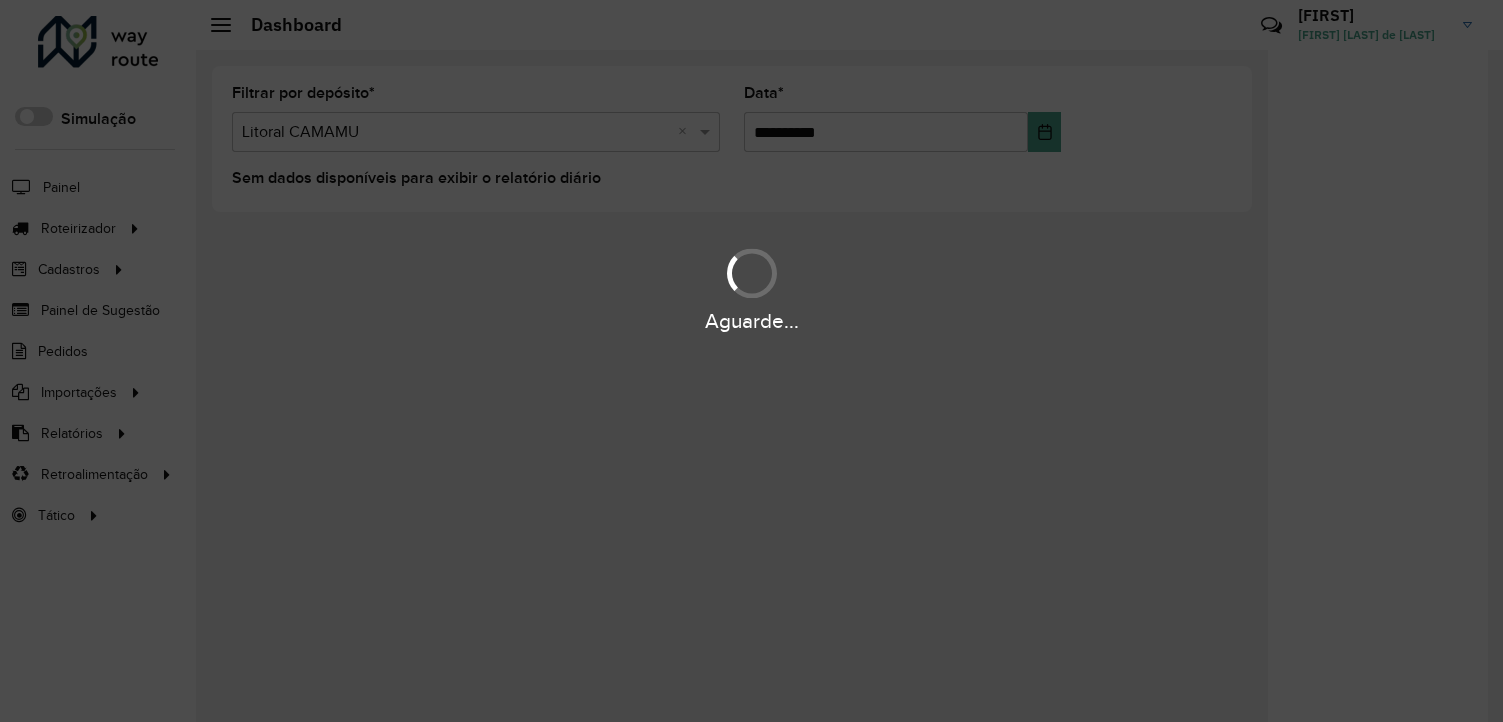 scroll, scrollTop: 0, scrollLeft: 0, axis: both 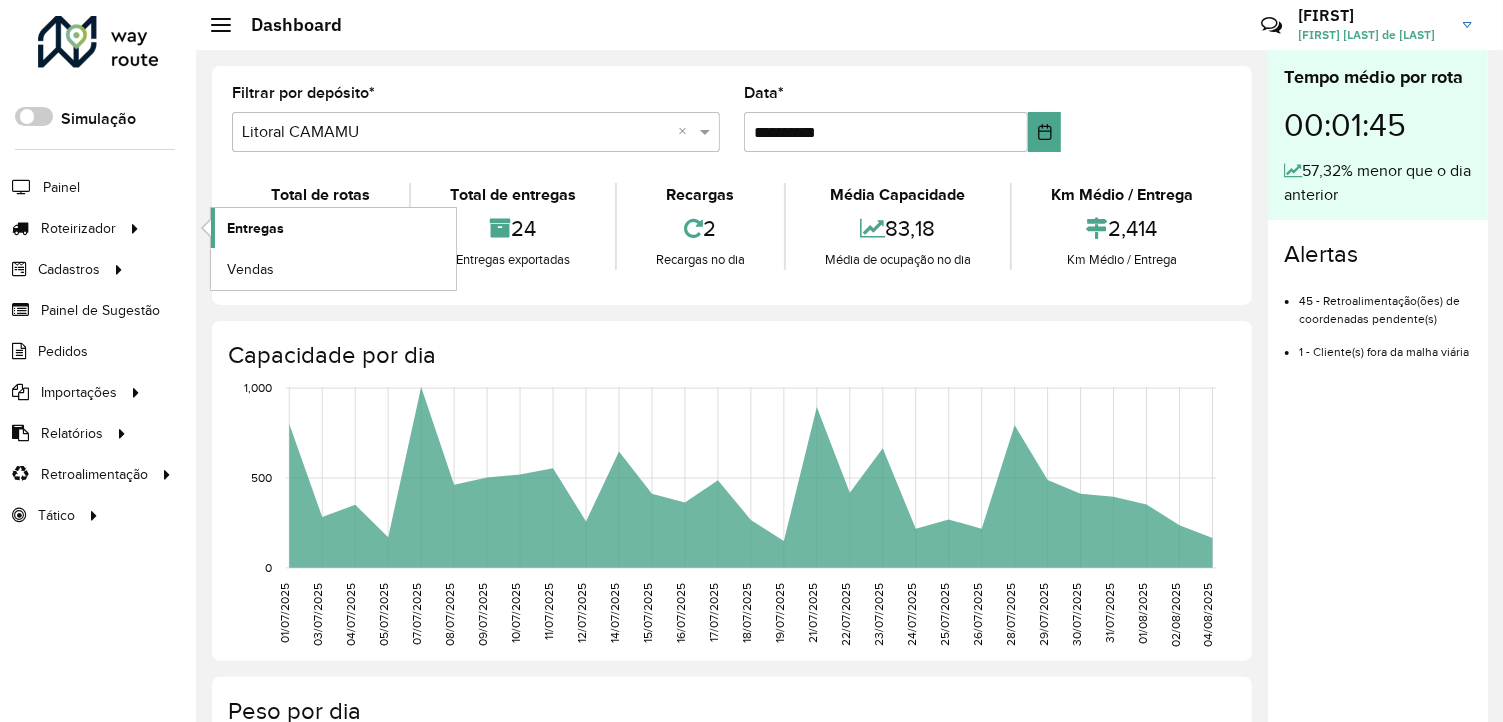 click on "Entregas" 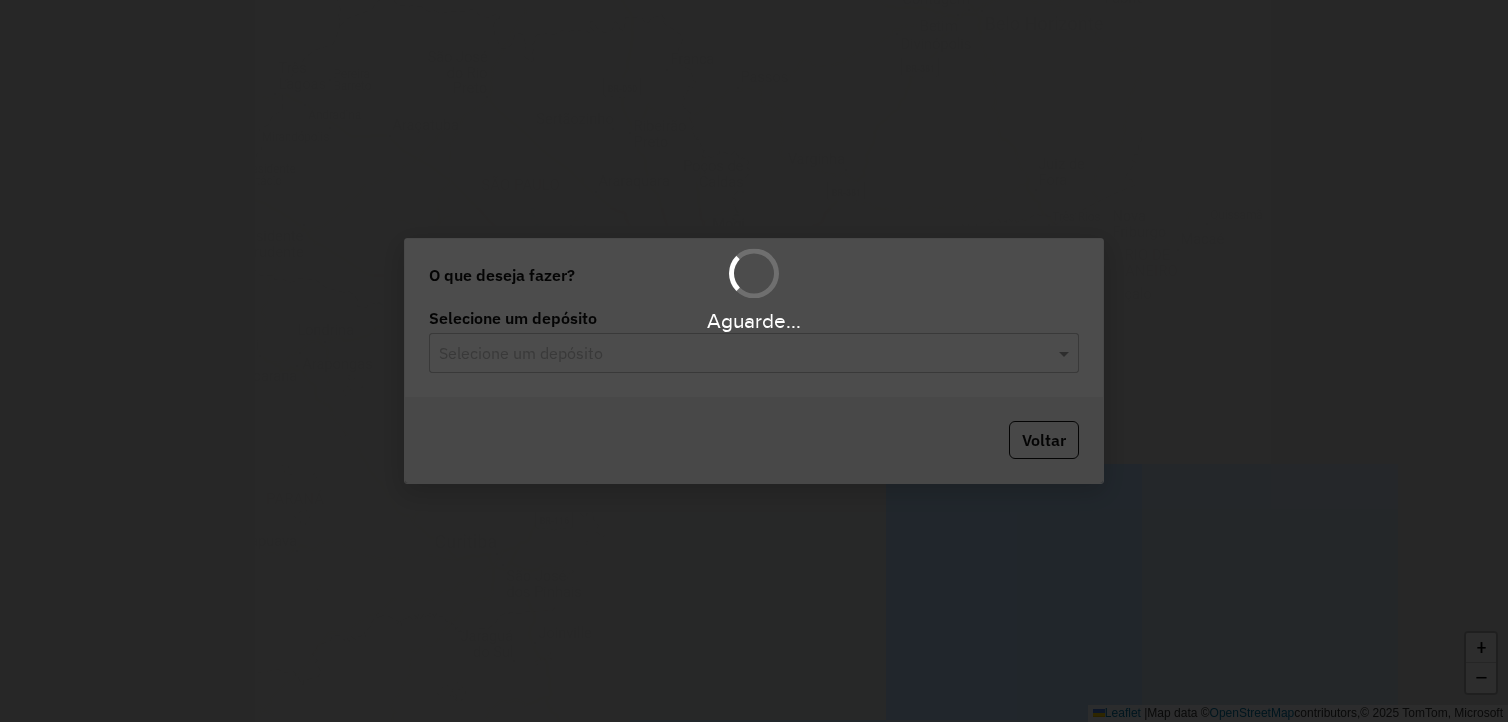 scroll, scrollTop: 0, scrollLeft: 0, axis: both 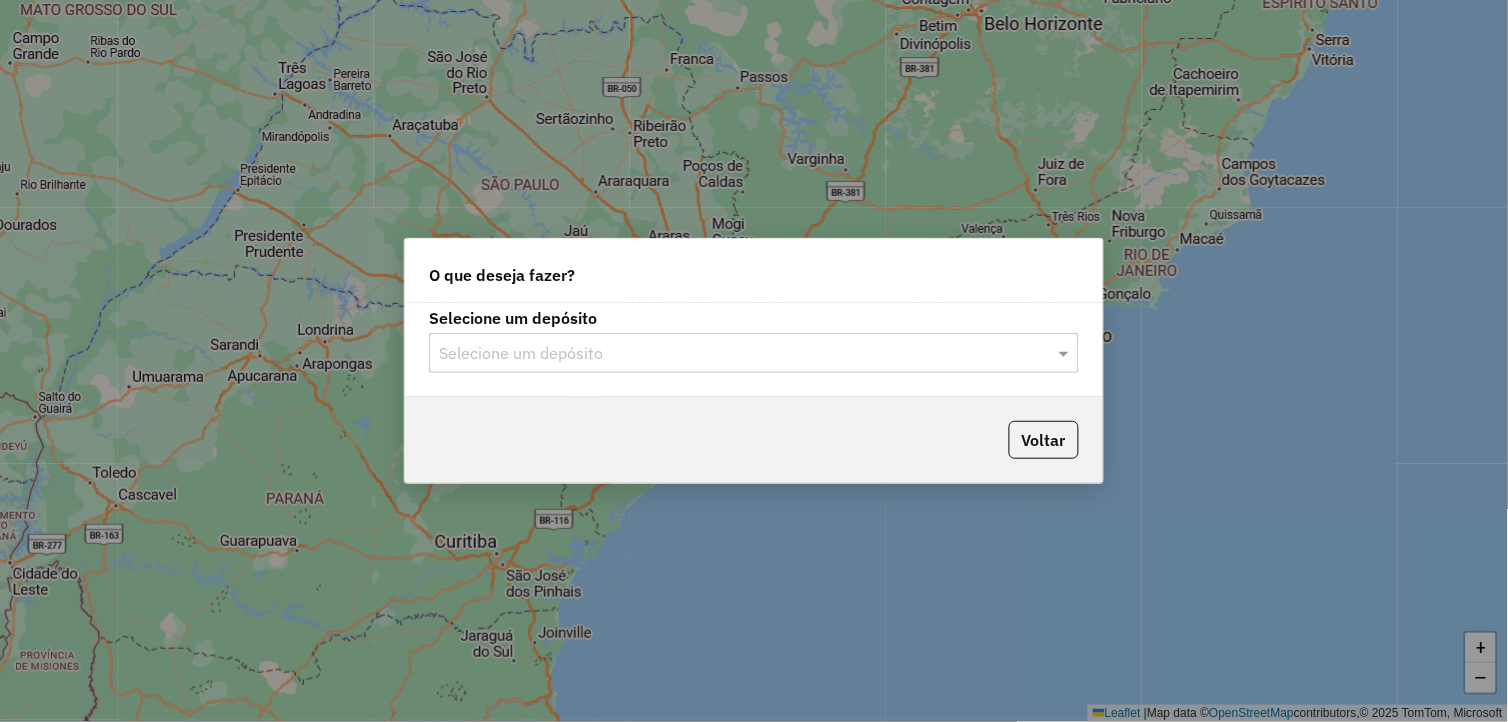 click 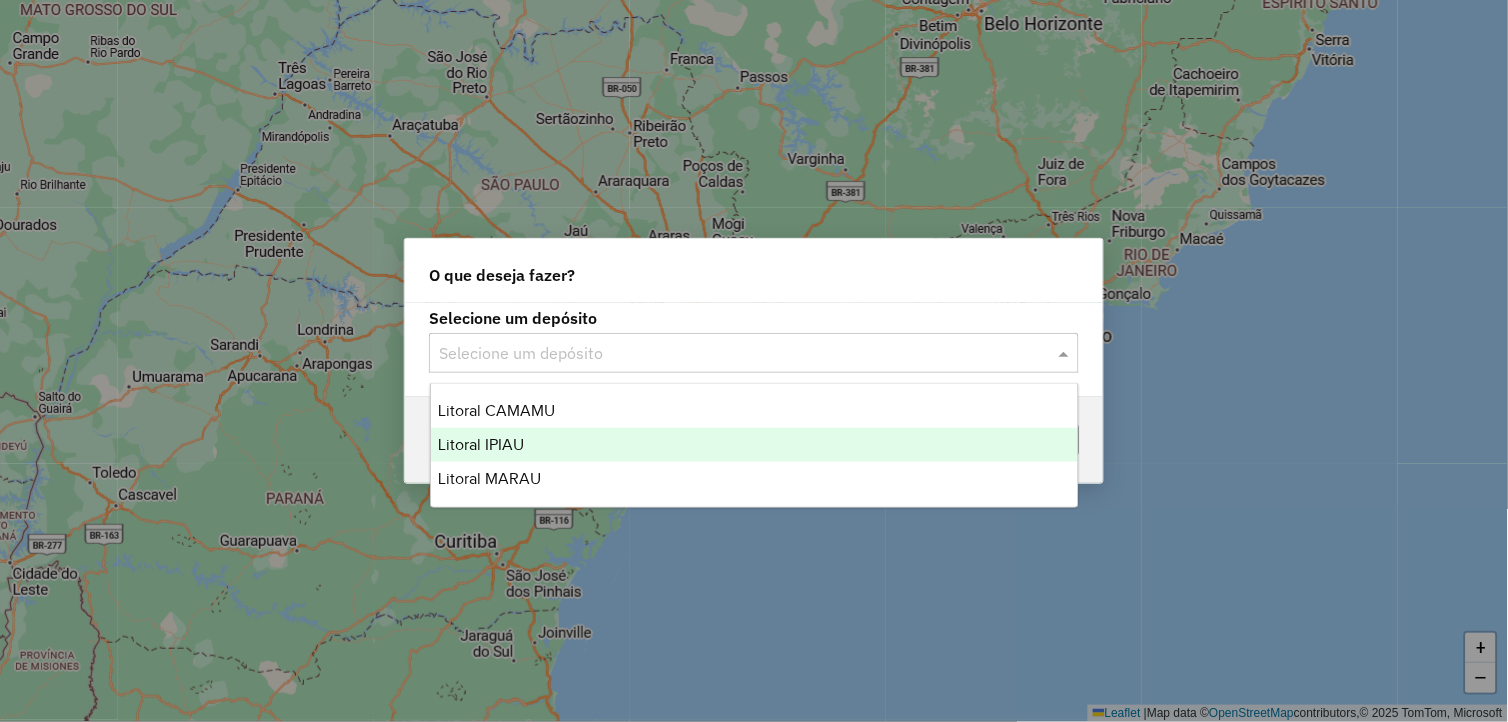 click on "Litoral IPIAU" at bounding box center [755, 445] 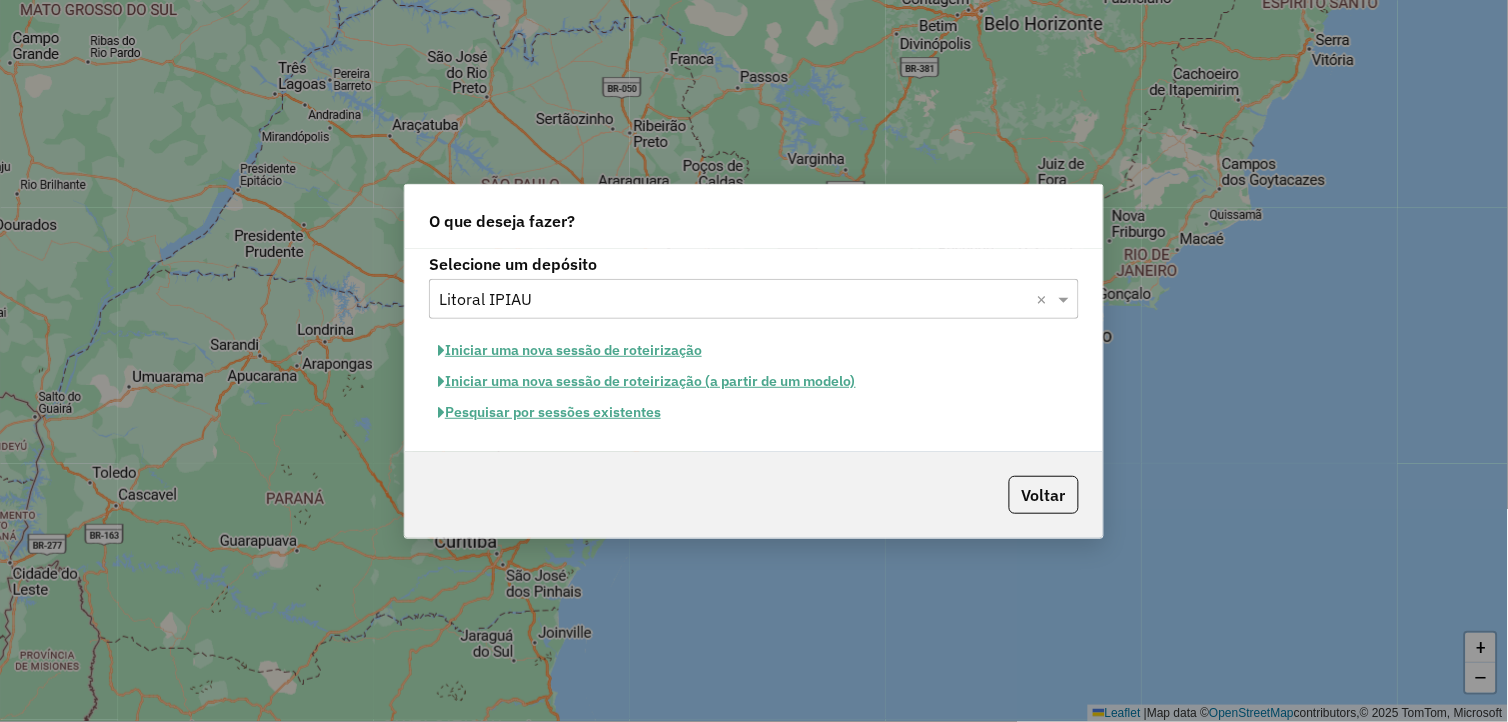 click on "Pesquisar por sessões existentes" 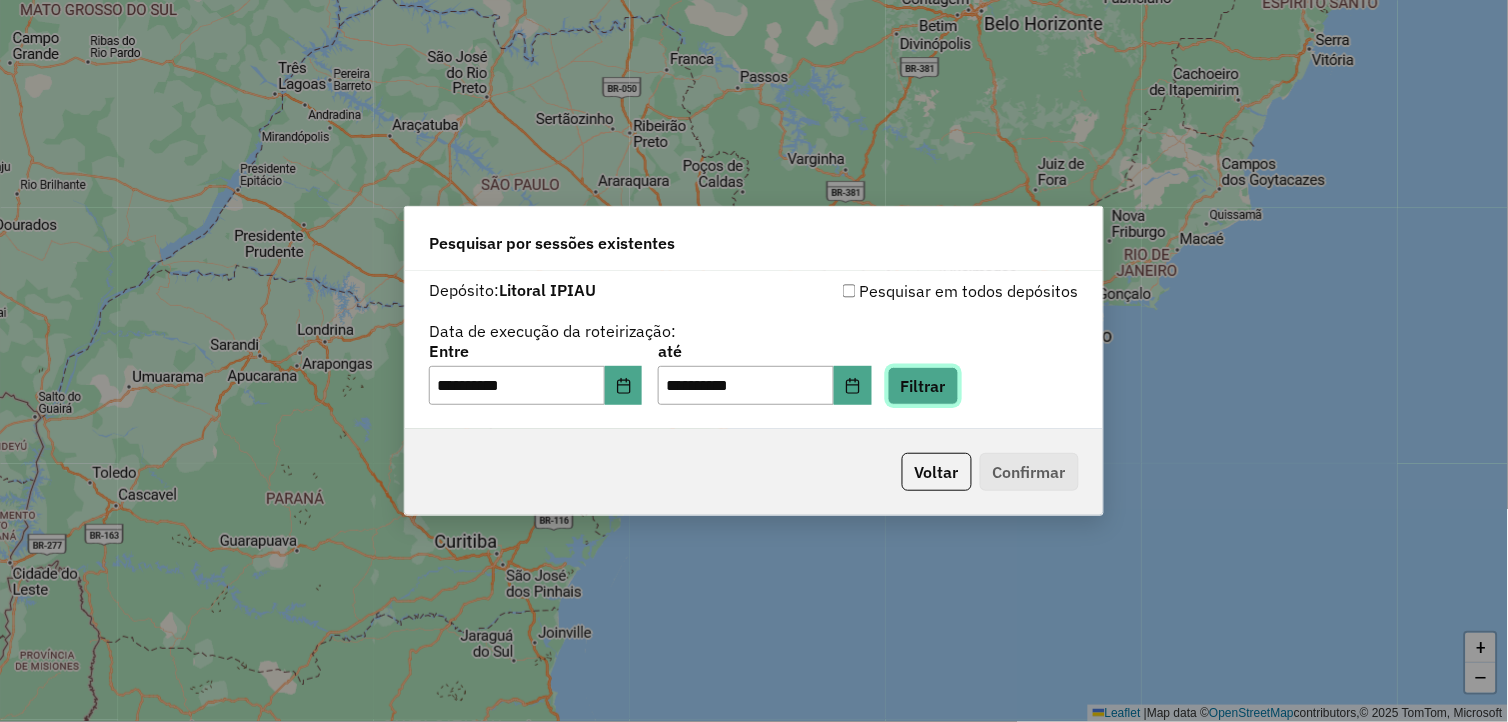 click on "Filtrar" 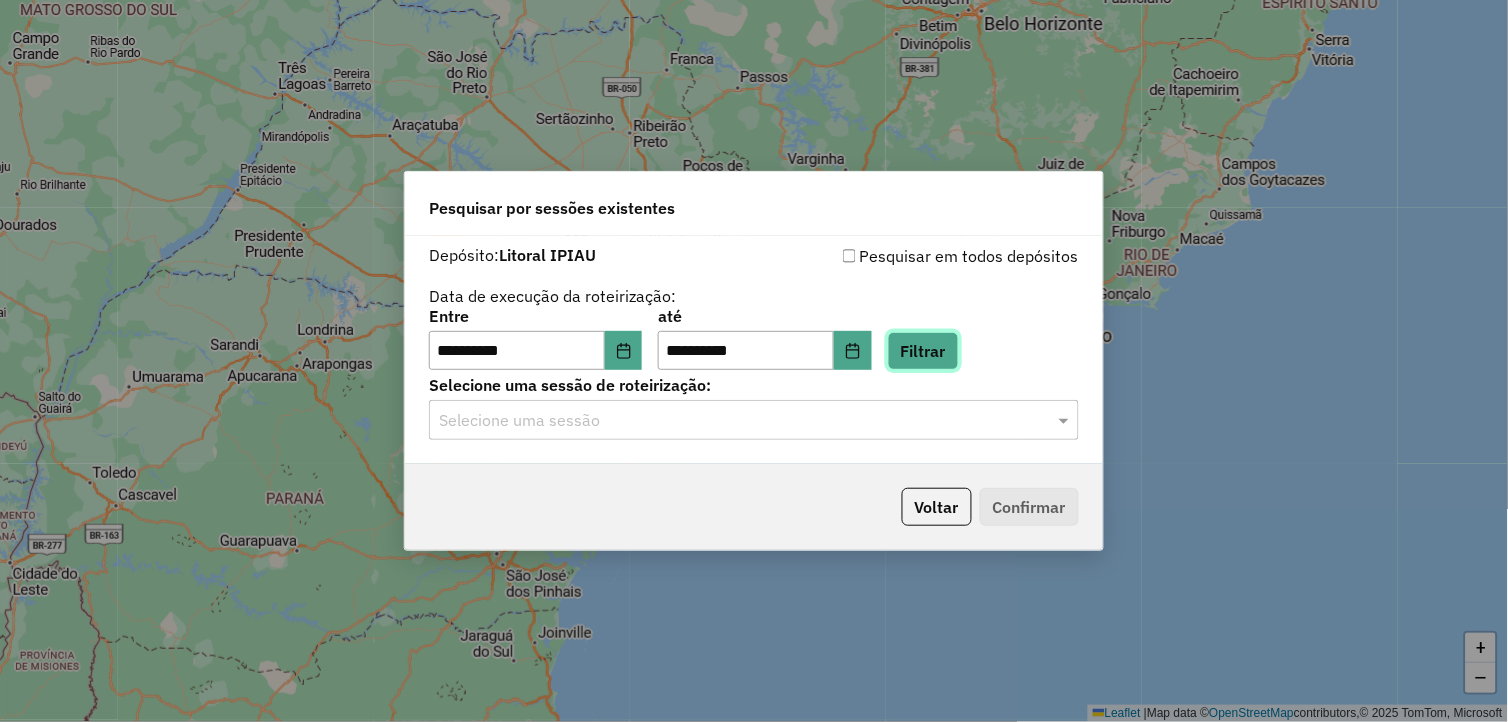 click on "Filtrar" 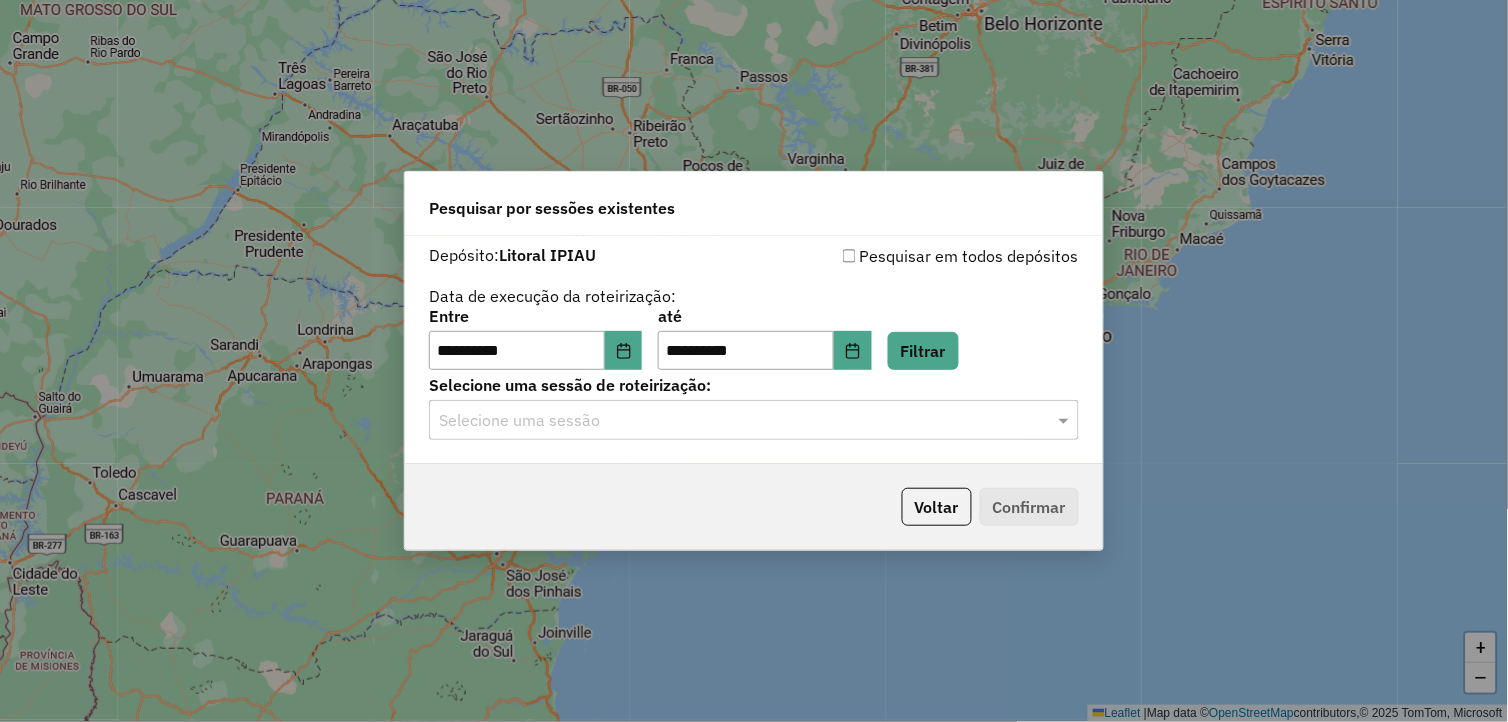click on "Selecione uma sessão" 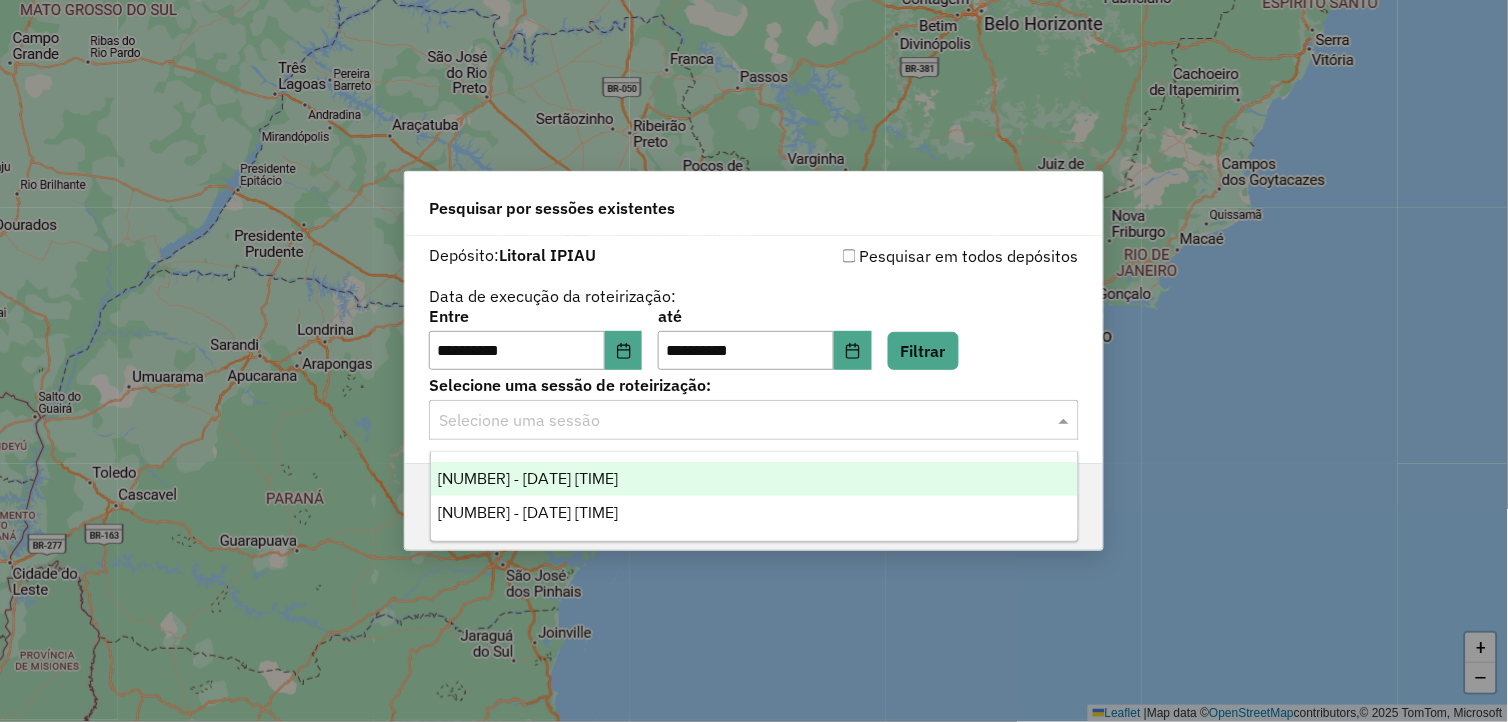 click on "974242 - 04/08/2025 12:45" at bounding box center [755, 479] 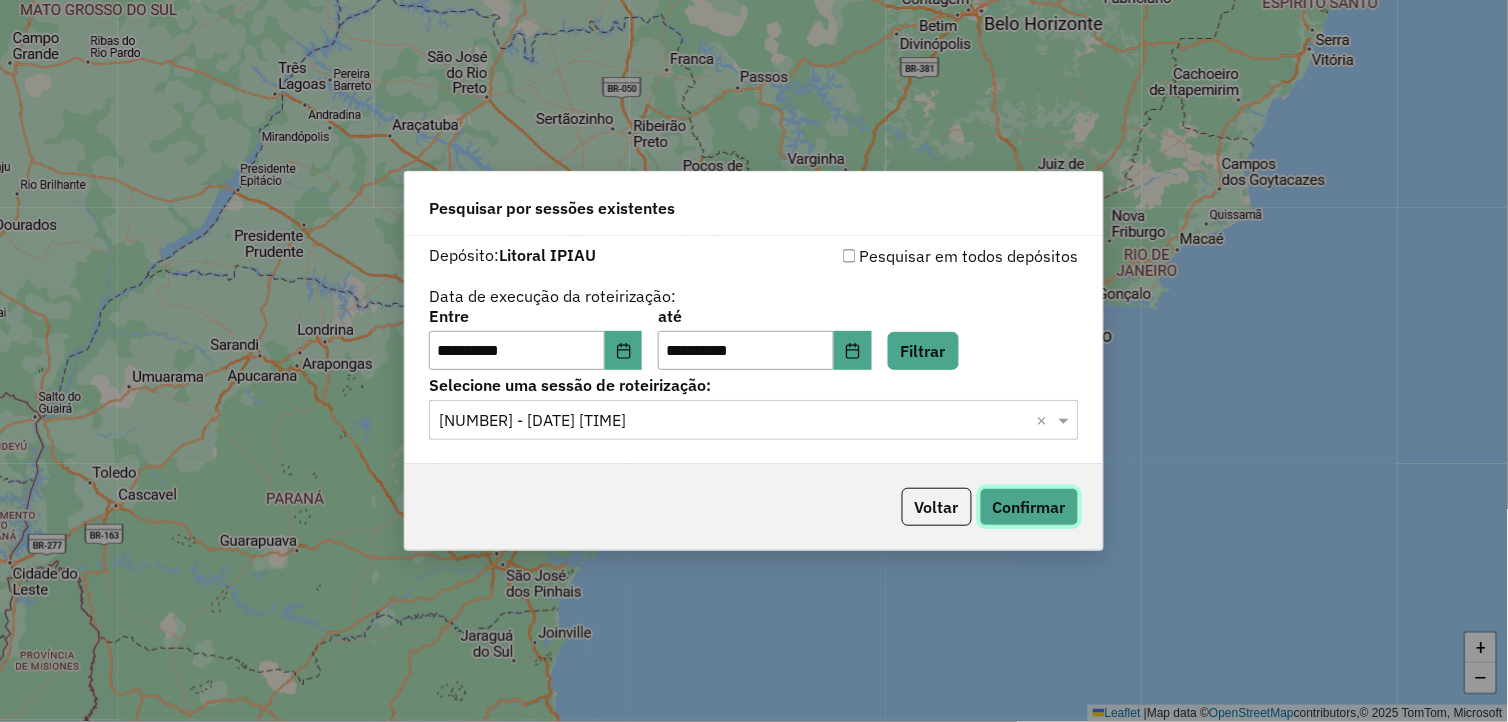 click on "Confirmar" 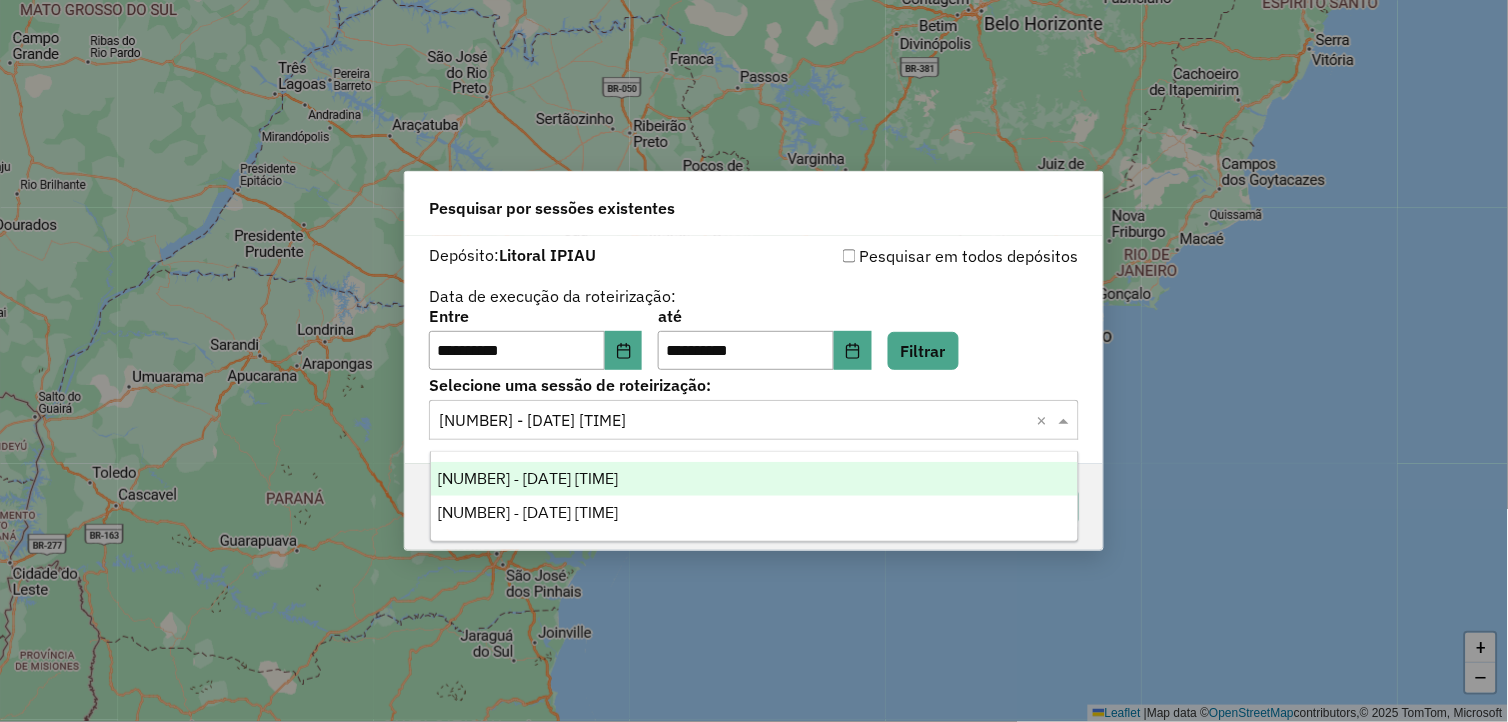 click 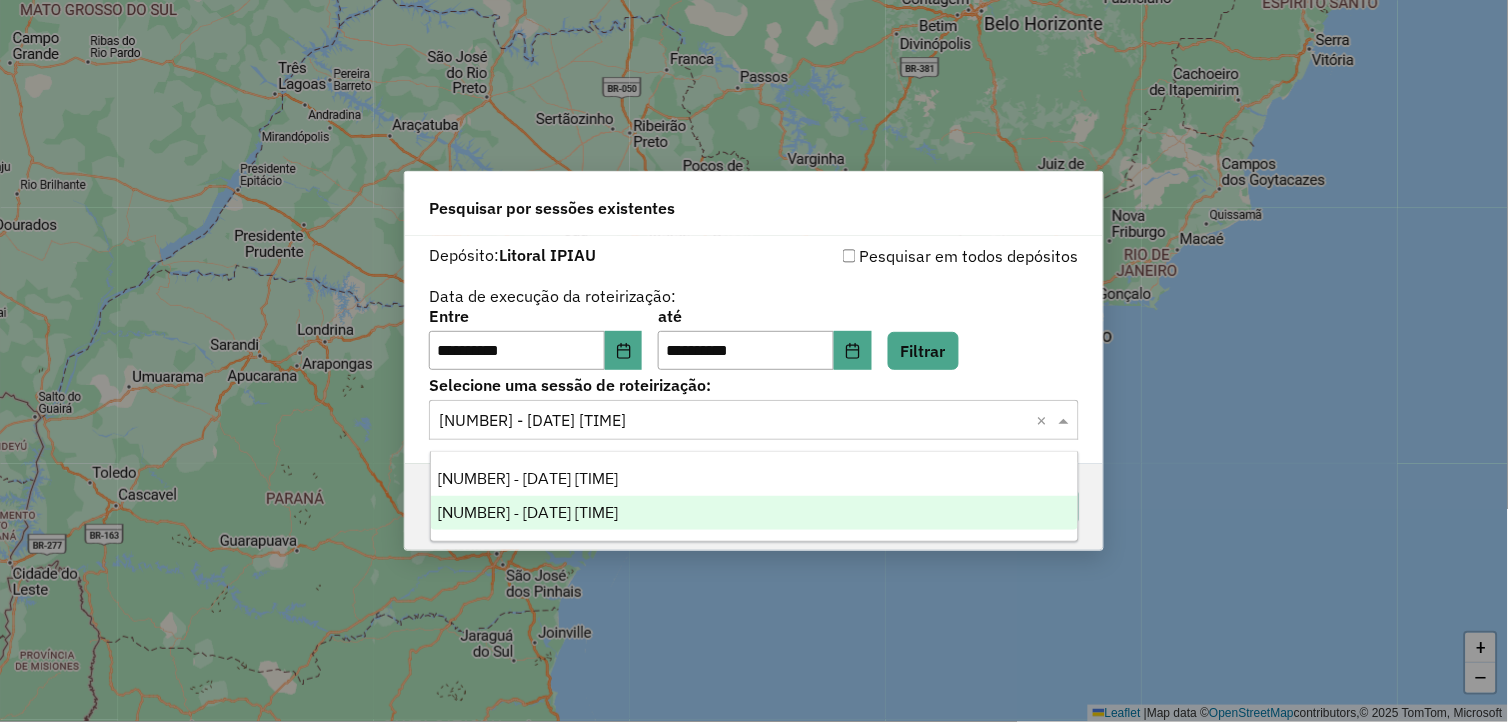 click on "974258 - 04/08/2025 13:00" at bounding box center [755, 513] 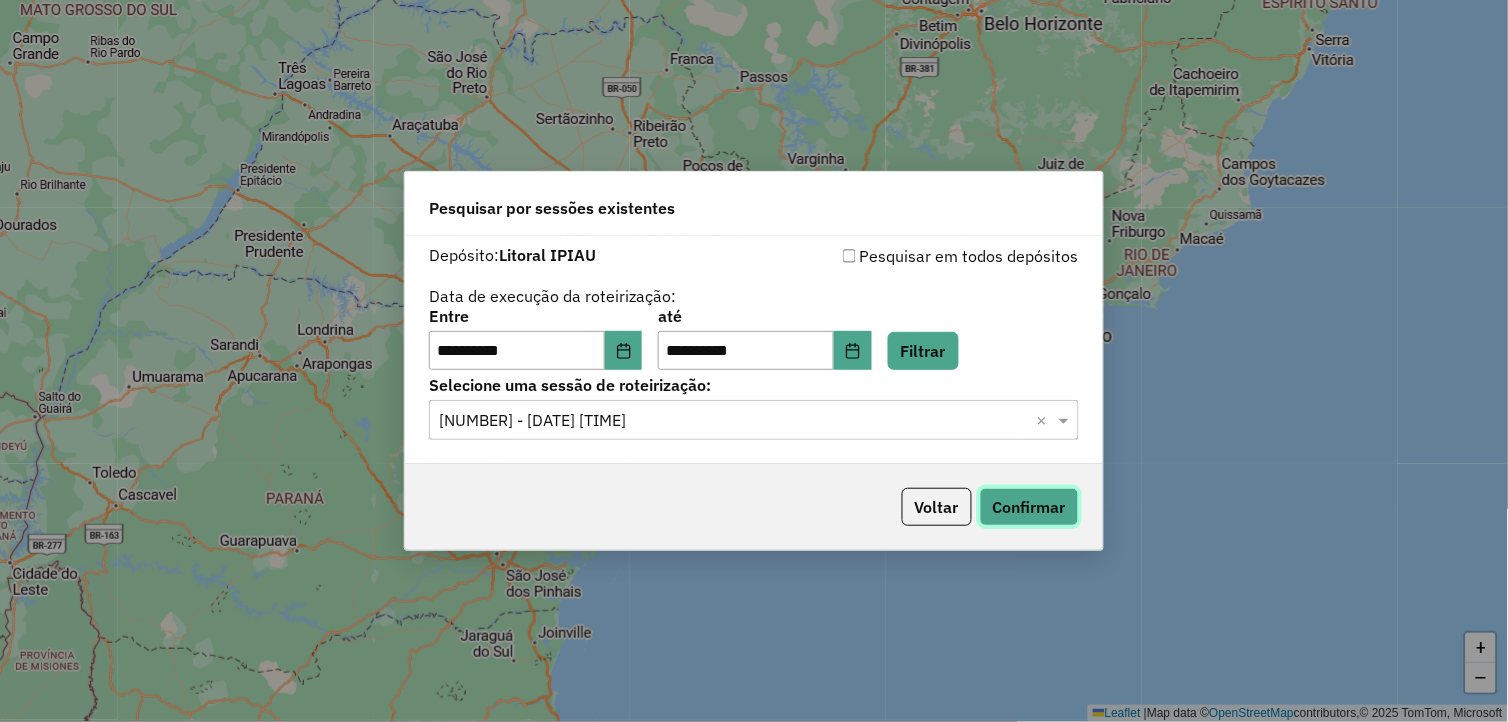 click on "Confirmar" 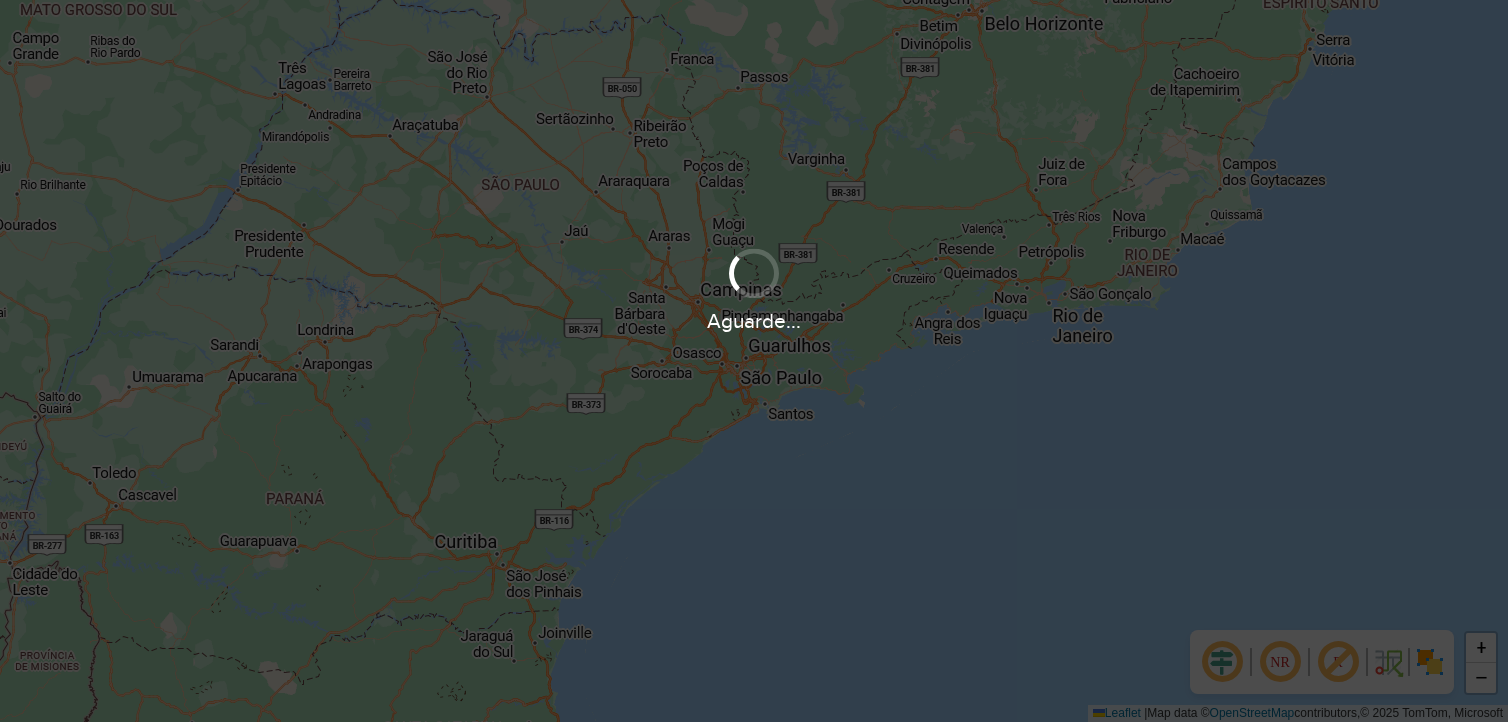 scroll, scrollTop: 0, scrollLeft: 0, axis: both 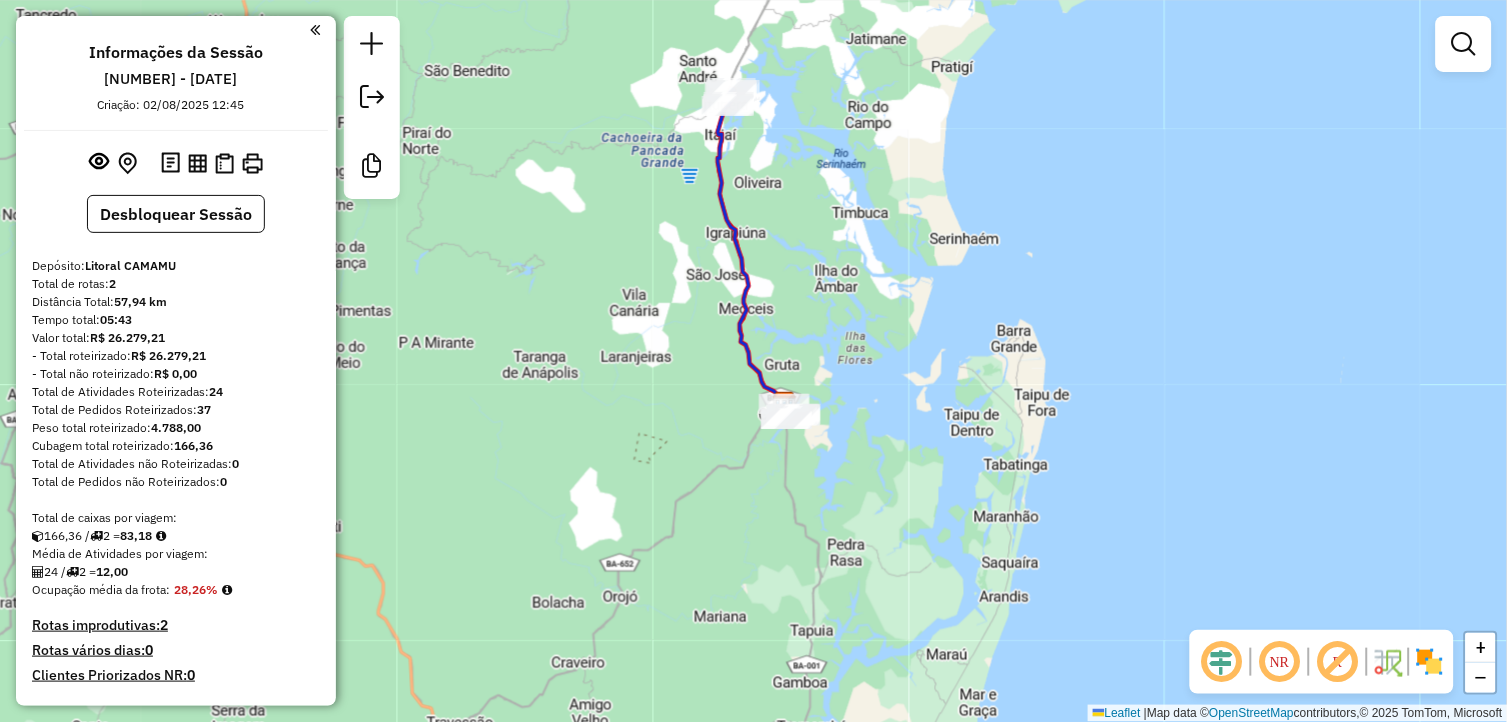 drag, startPoint x: 786, startPoint y: 337, endPoint x: 873, endPoint y: 348, distance: 87.69264 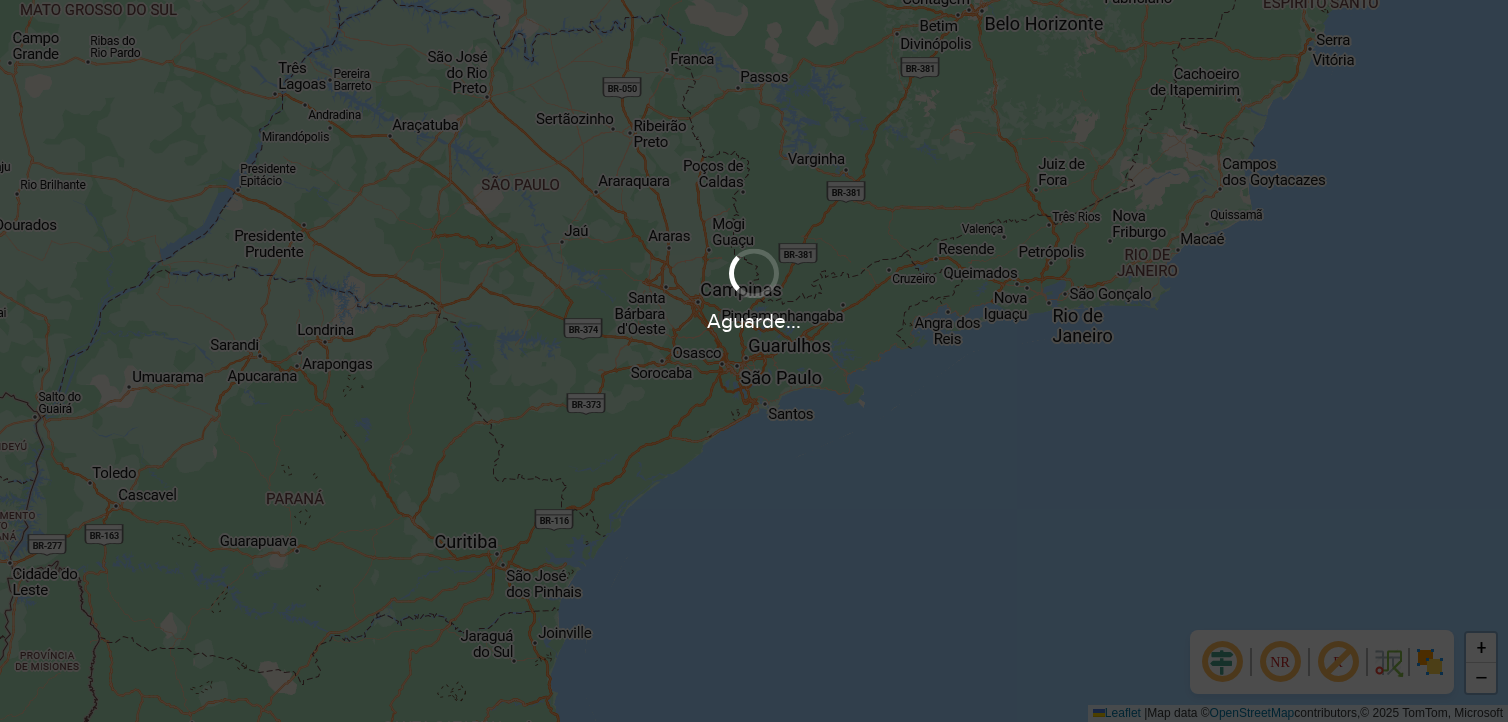 scroll, scrollTop: 0, scrollLeft: 0, axis: both 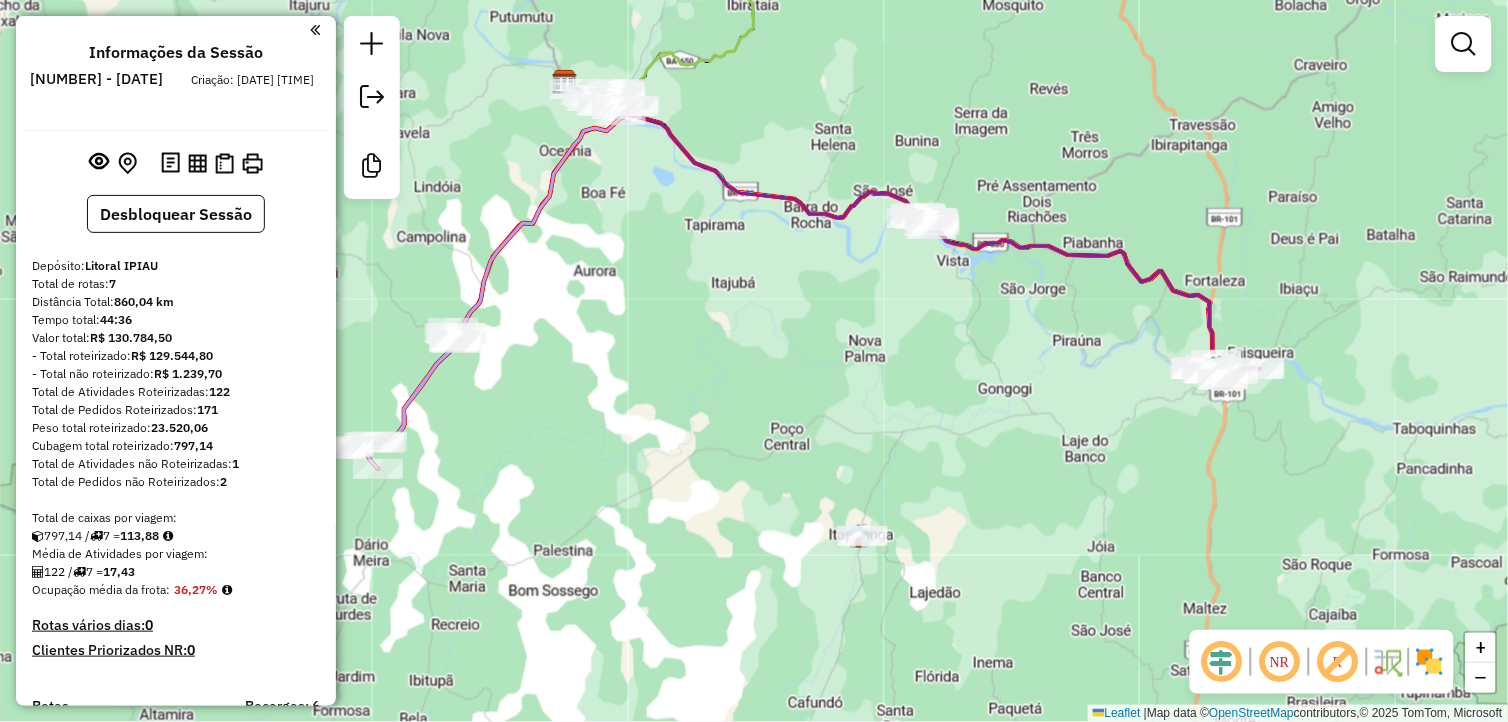 drag, startPoint x: 927, startPoint y: 523, endPoint x: 913, endPoint y: 454, distance: 70.40597 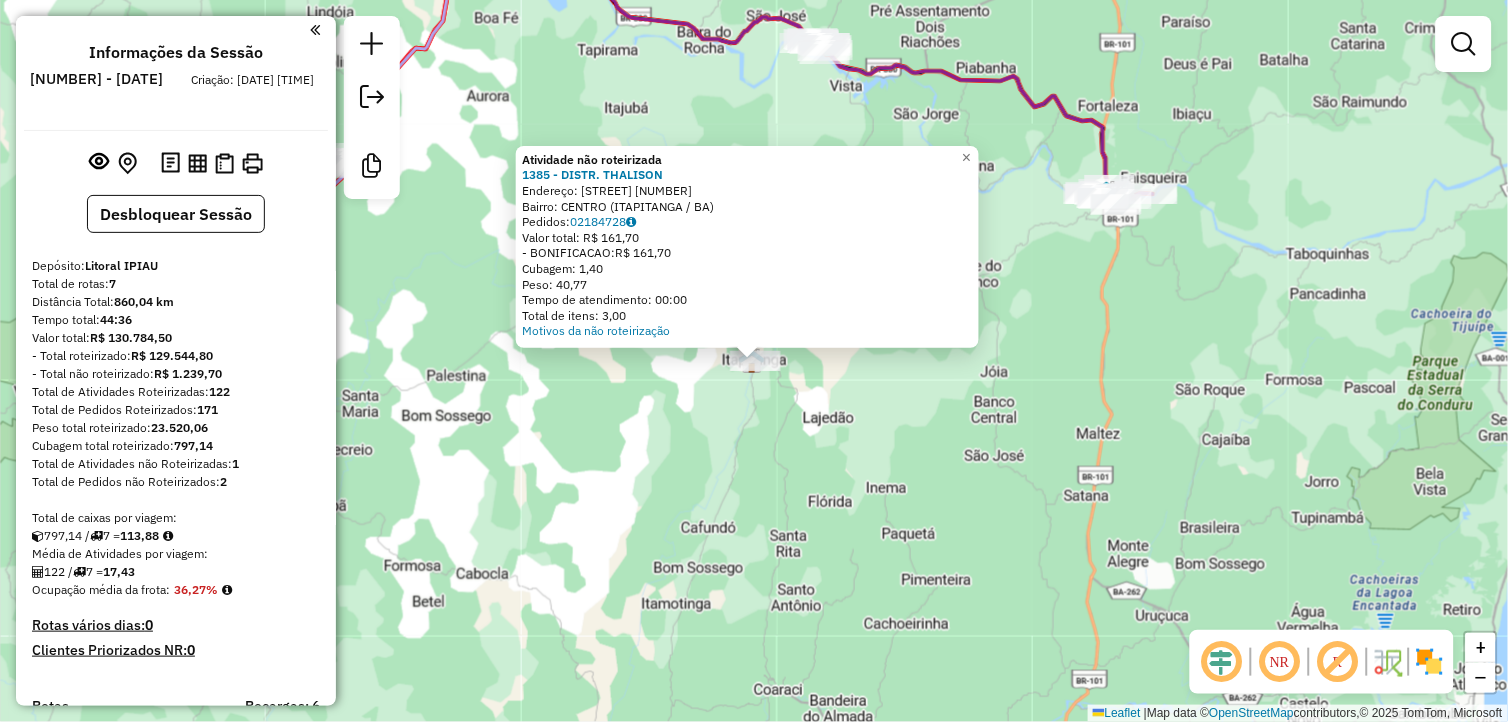 click on "Atividade não roteirizada 1385 - DISTR. THALISON  Endereço:  RUA JJ SEABRA 116   Bairro: CENTRO (ITAPITANGA / BA)   Pedidos:  02184728   Valor total: R$ 161,70   - BONIFICACAO:  R$ 161,70   Cubagem: 1,40   Peso: 40,77   Tempo de atendimento: 00:00   Total de itens: 3,00  Motivos da não roteirização × Janela de atendimento Grade de atendimento Capacidade Transportadoras Veículos Cliente Pedidos  Rotas Selecione os dias de semana para filtrar as janelas de atendimento  Seg   Ter   Qua   Qui   Sex   Sáb   Dom  Informe o período da janela de atendimento: De: Até:  Filtrar exatamente a janela do cliente  Considerar janela de atendimento padrão  Selecione os dias de semana para filtrar as grades de atendimento  Seg   Ter   Qua   Qui   Sex   Sáb   Dom   Considerar clientes sem dia de atendimento cadastrado  Clientes fora do dia de atendimento selecionado Filtrar as atividades entre os valores definidos abaixo:  Peso mínimo:   Peso máximo:   Cubagem mínima:   Cubagem máxima:   De:   Até:   De:  Nome:" 